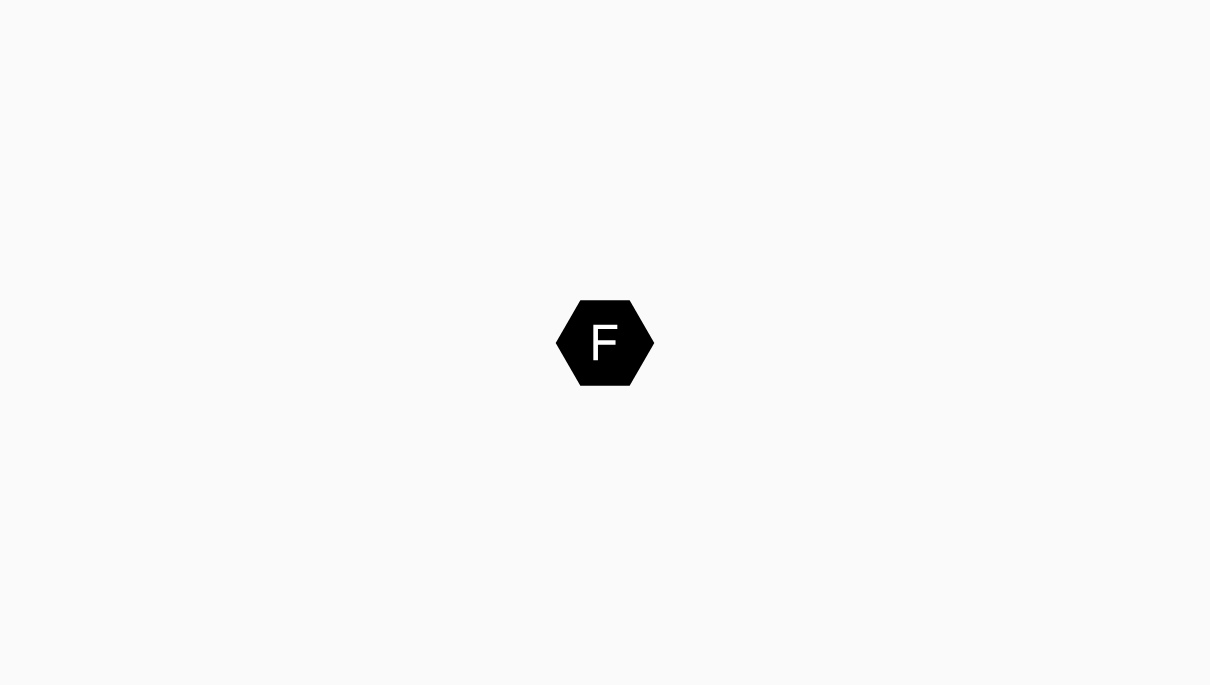 scroll, scrollTop: 0, scrollLeft: 0, axis: both 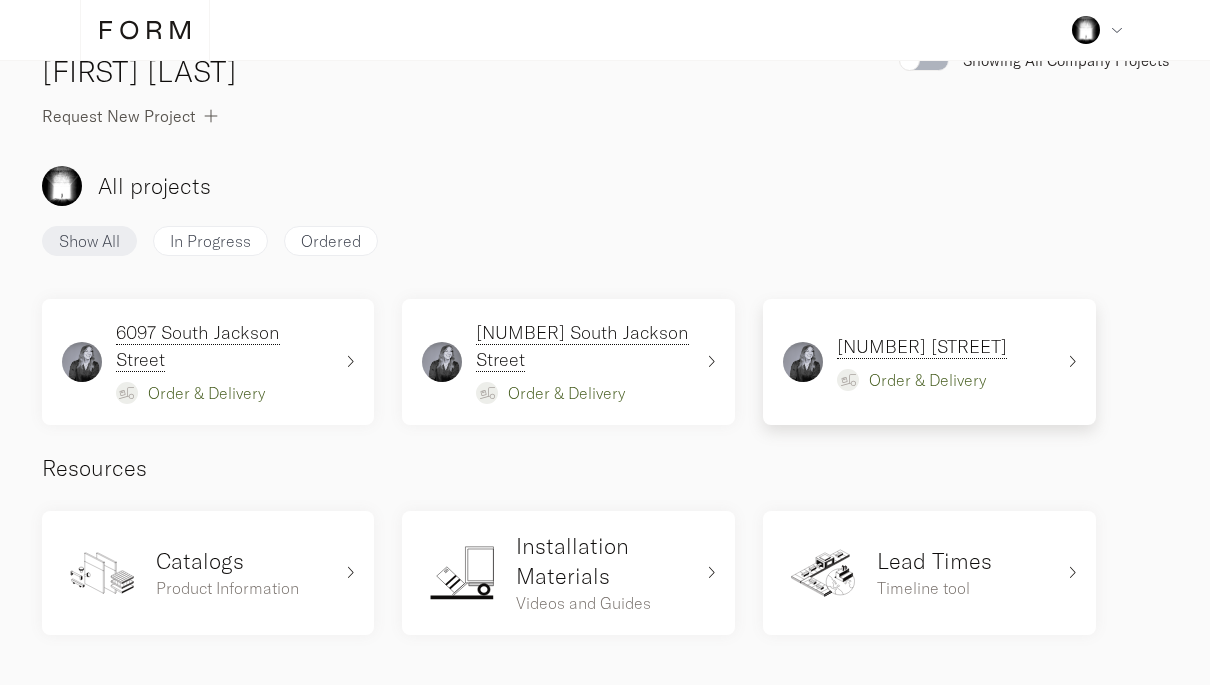 click on "[NUMBER] W [NUMBER] Ave
Order & Delivery" at bounding box center (197, 362) 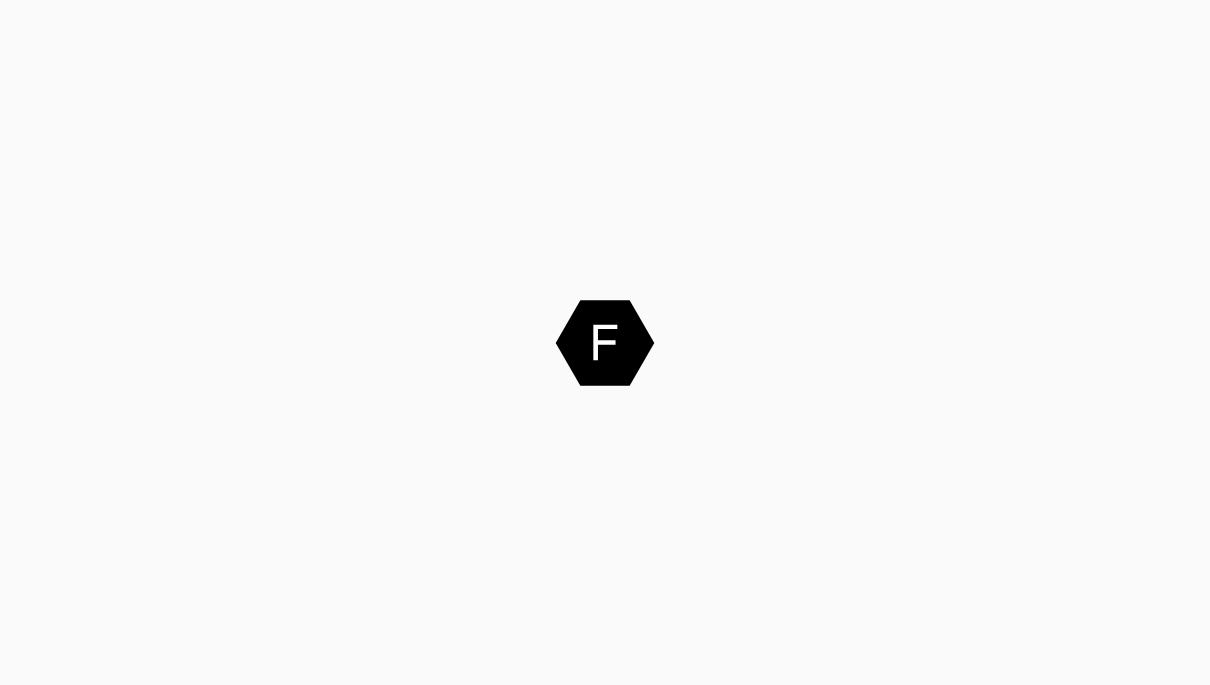 scroll, scrollTop: 0, scrollLeft: 0, axis: both 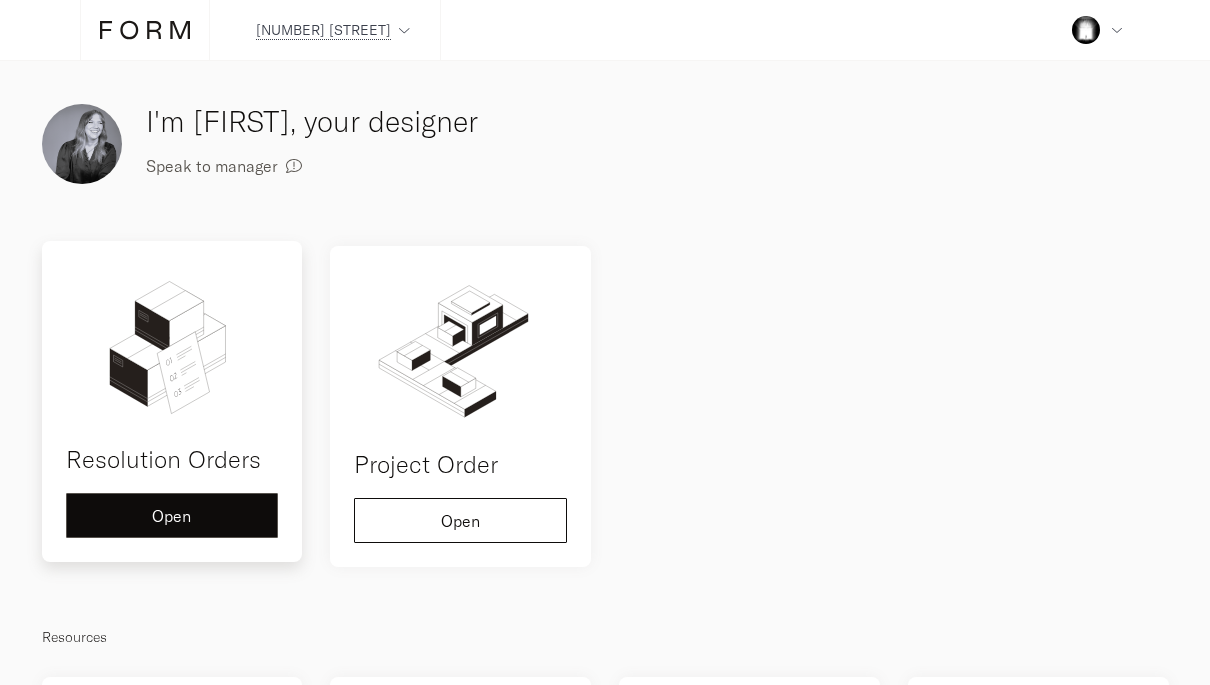 click on "Open" at bounding box center (172, 515) 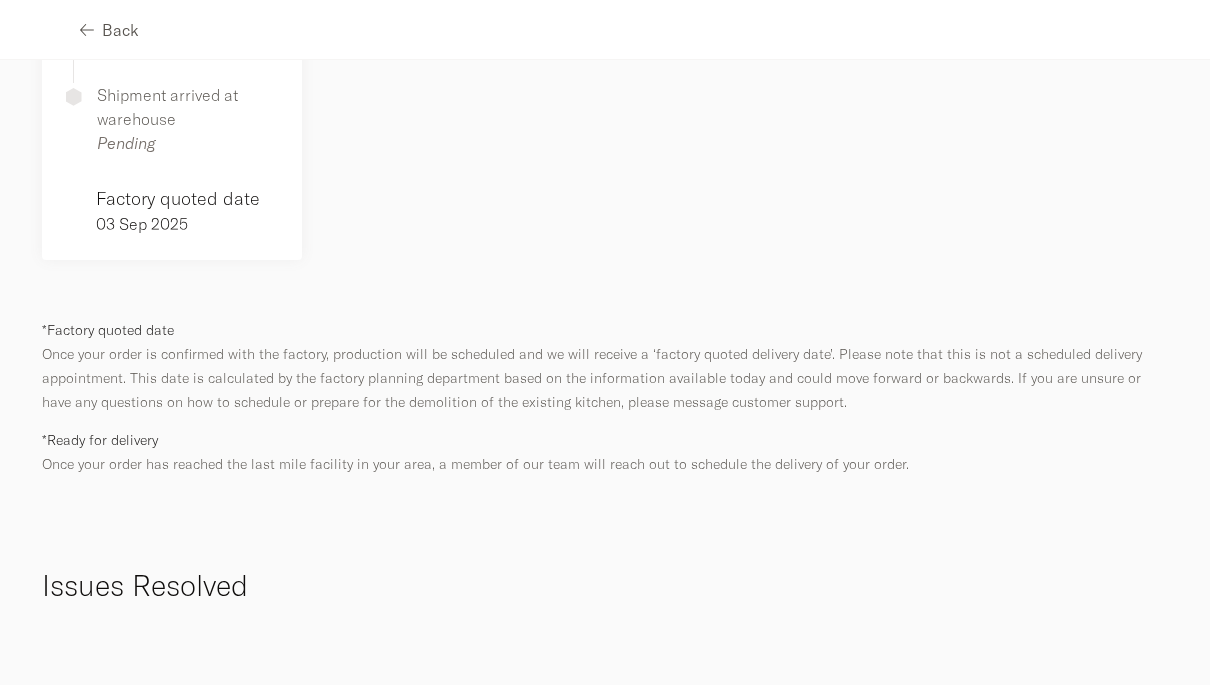 scroll, scrollTop: 677, scrollLeft: 0, axis: vertical 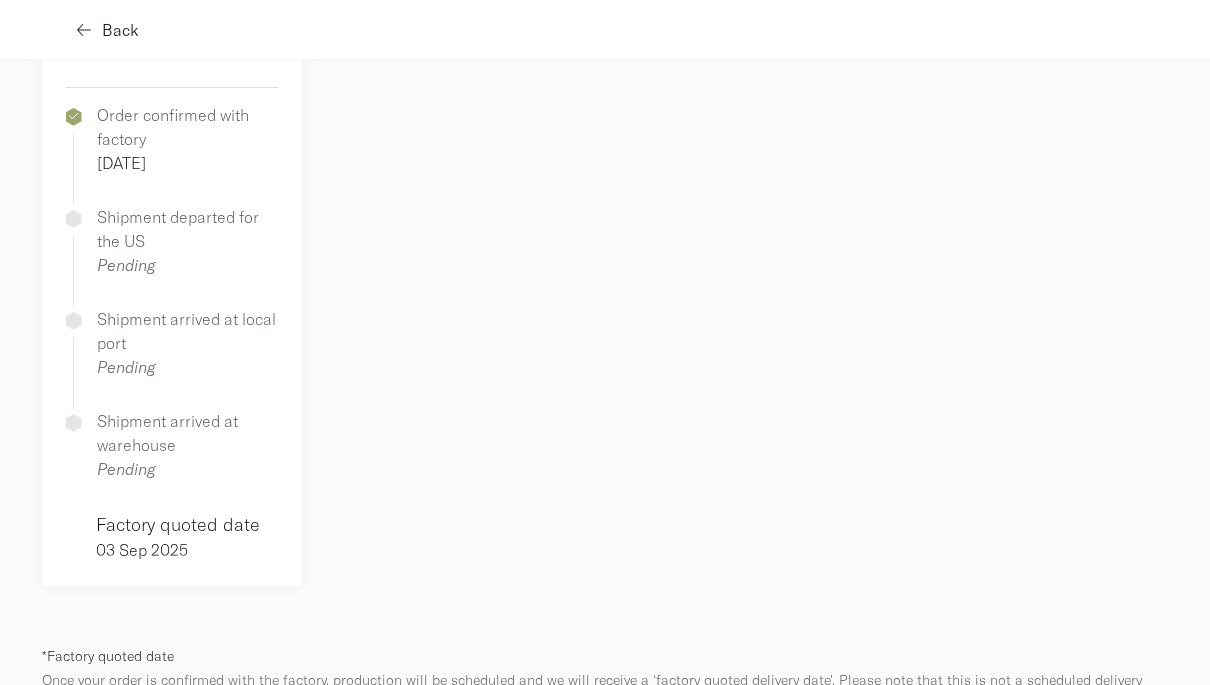 click on "Back" at bounding box center (120, 30) 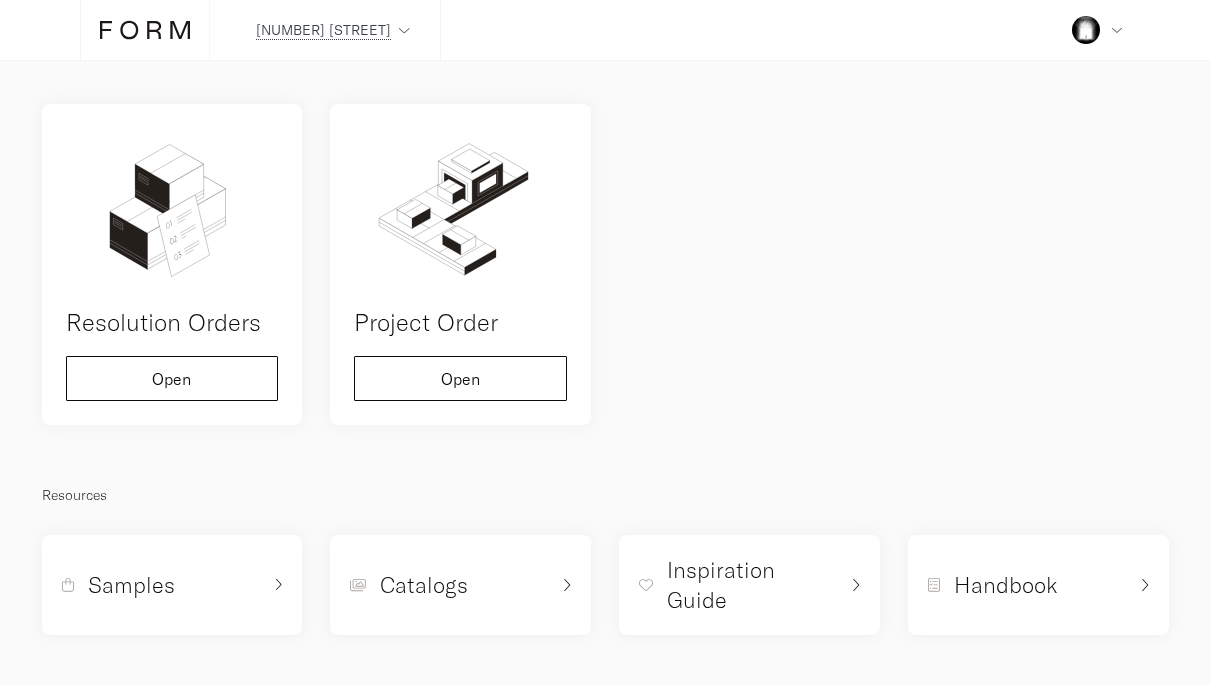 scroll, scrollTop: 142, scrollLeft: 0, axis: vertical 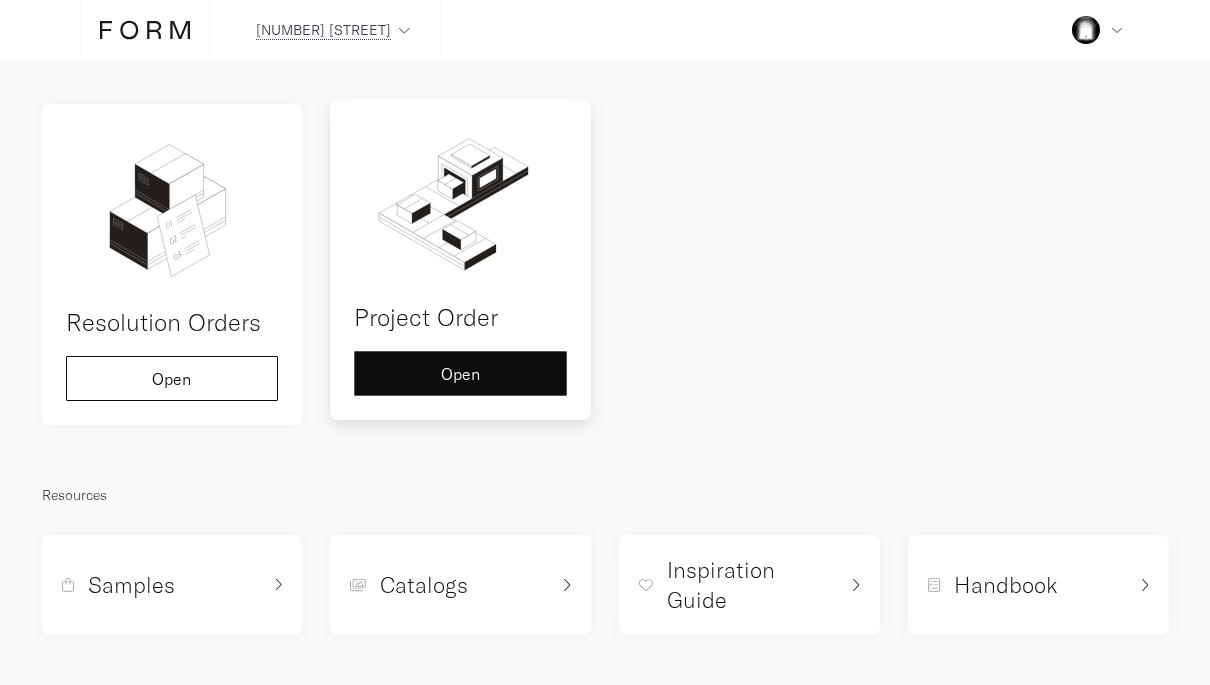 click on "Open" at bounding box center [172, 378] 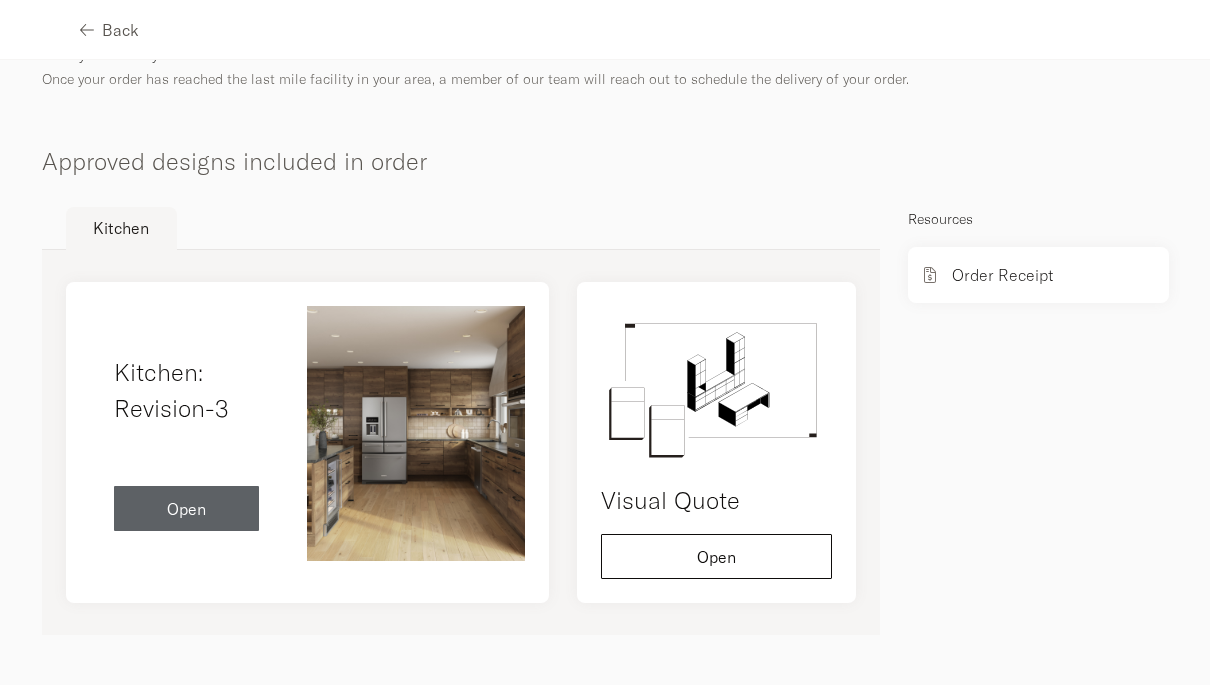 scroll, scrollTop: 1194, scrollLeft: 0, axis: vertical 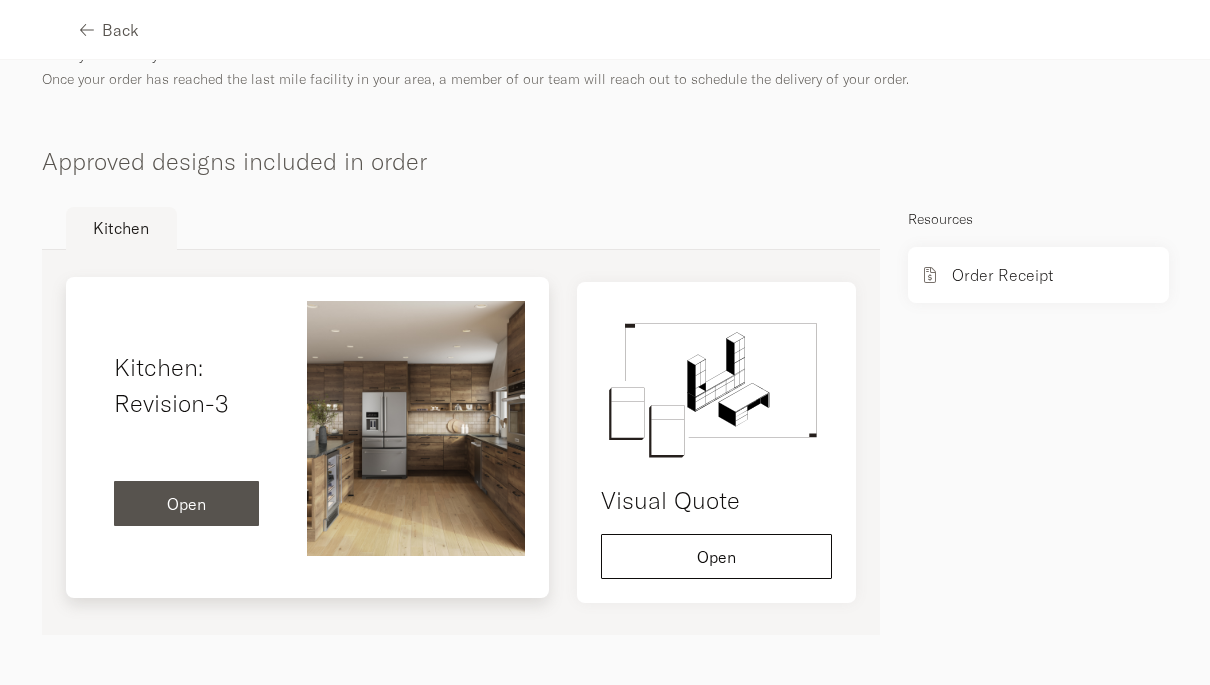 click on "Open" at bounding box center [187, 504] 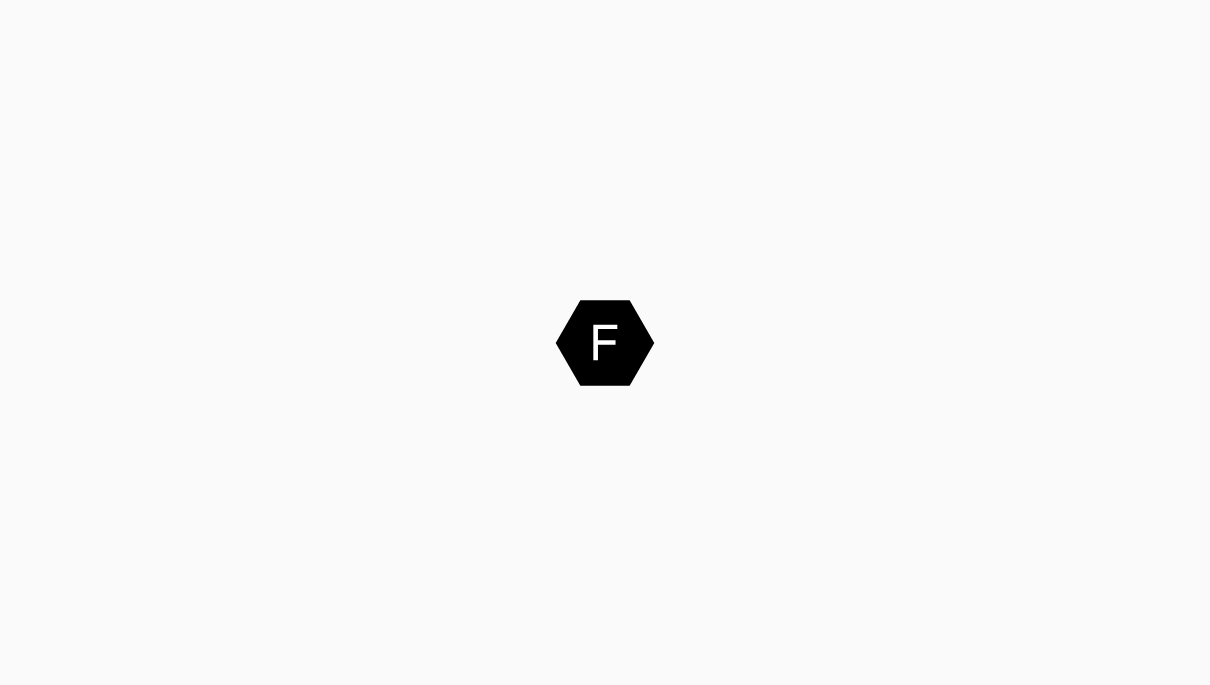 scroll, scrollTop: 0, scrollLeft: 0, axis: both 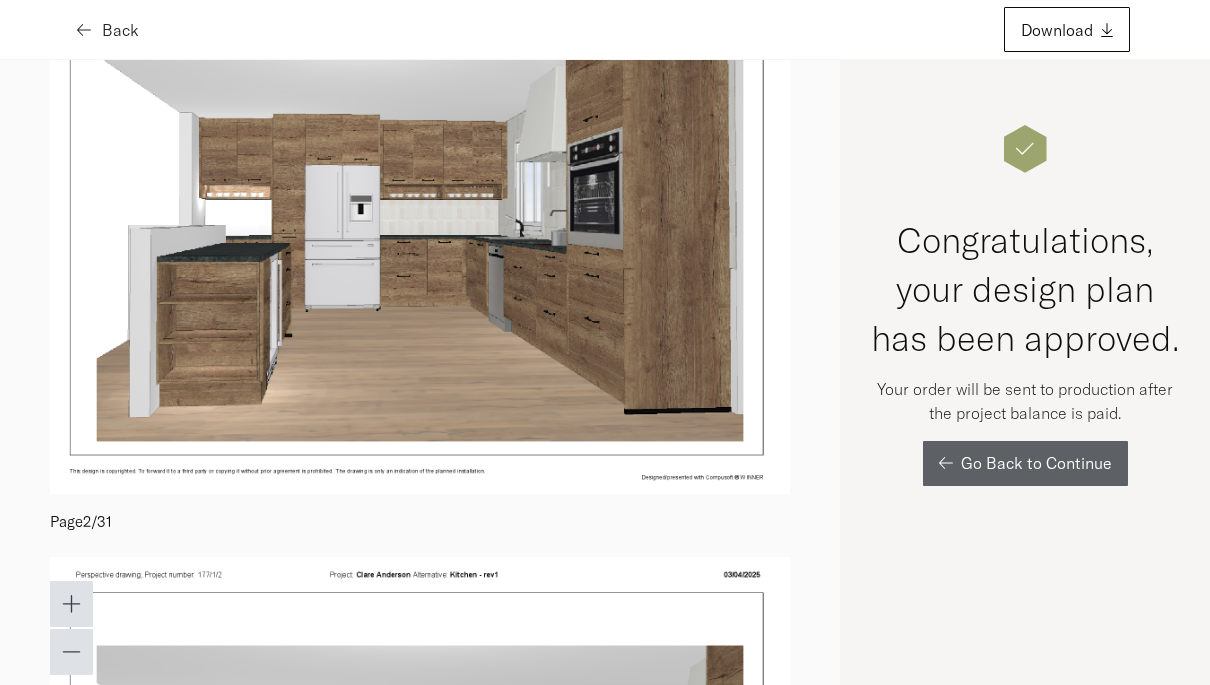 click on "Back" at bounding box center (120, 30) 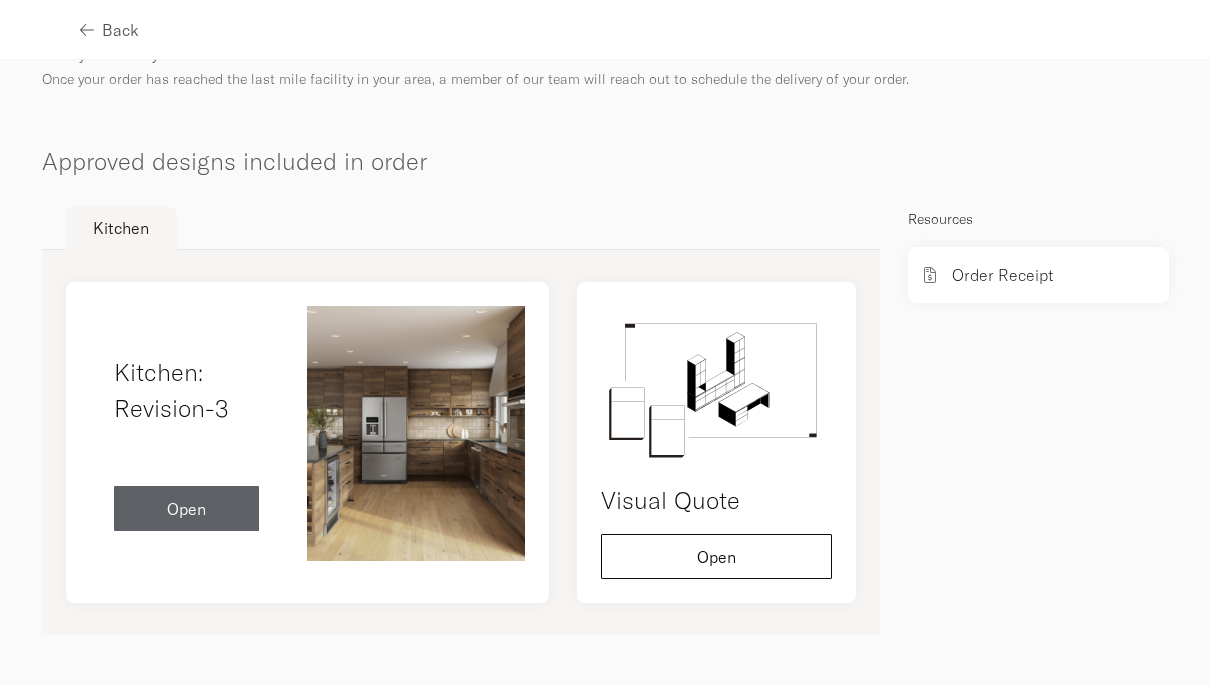 click on "Back" at bounding box center [109, 29] 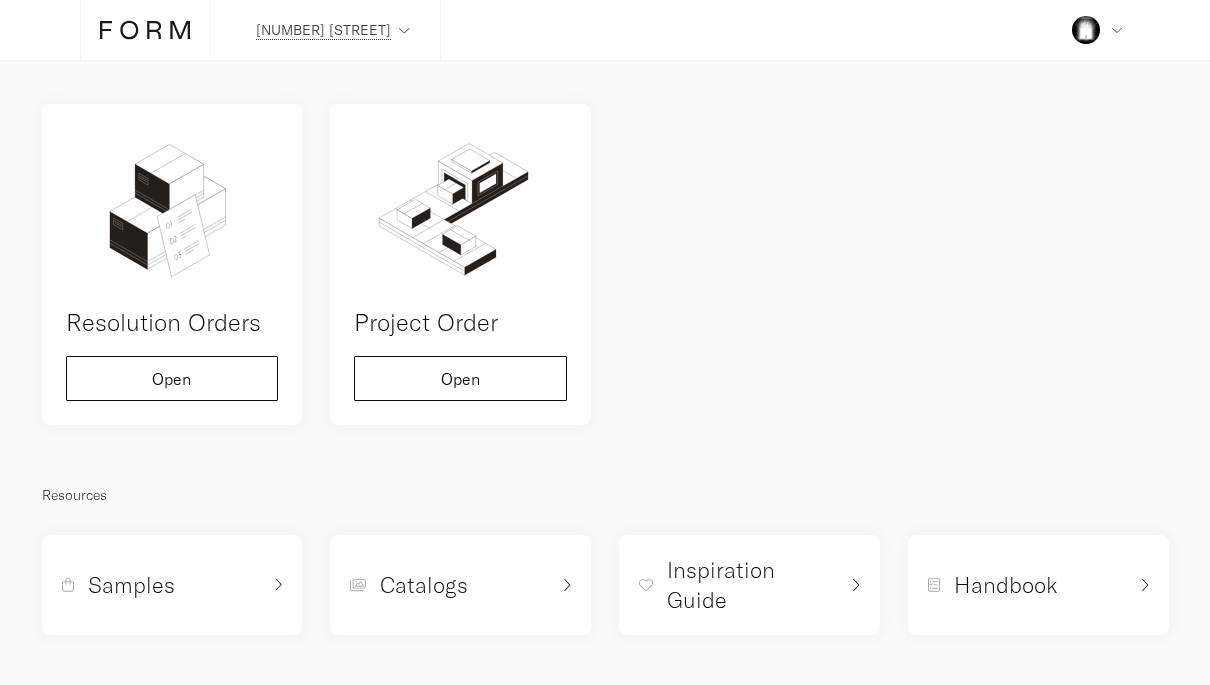 scroll, scrollTop: 142, scrollLeft: 0, axis: vertical 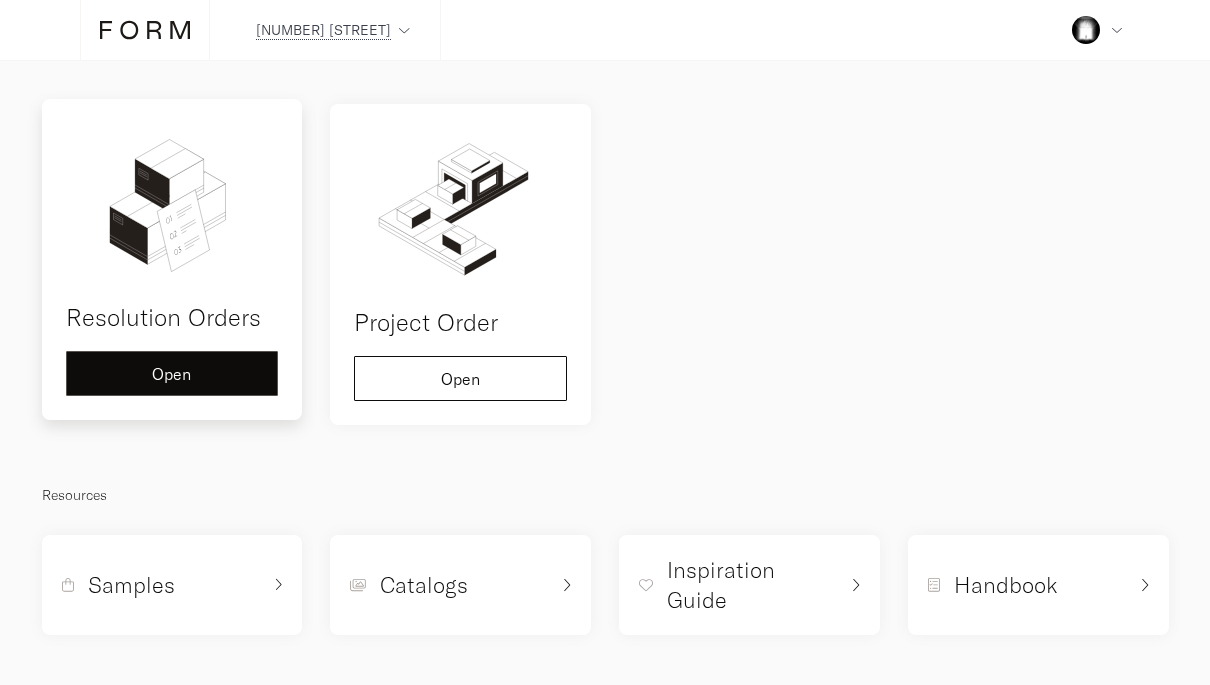 click on "Open" at bounding box center (172, 374) 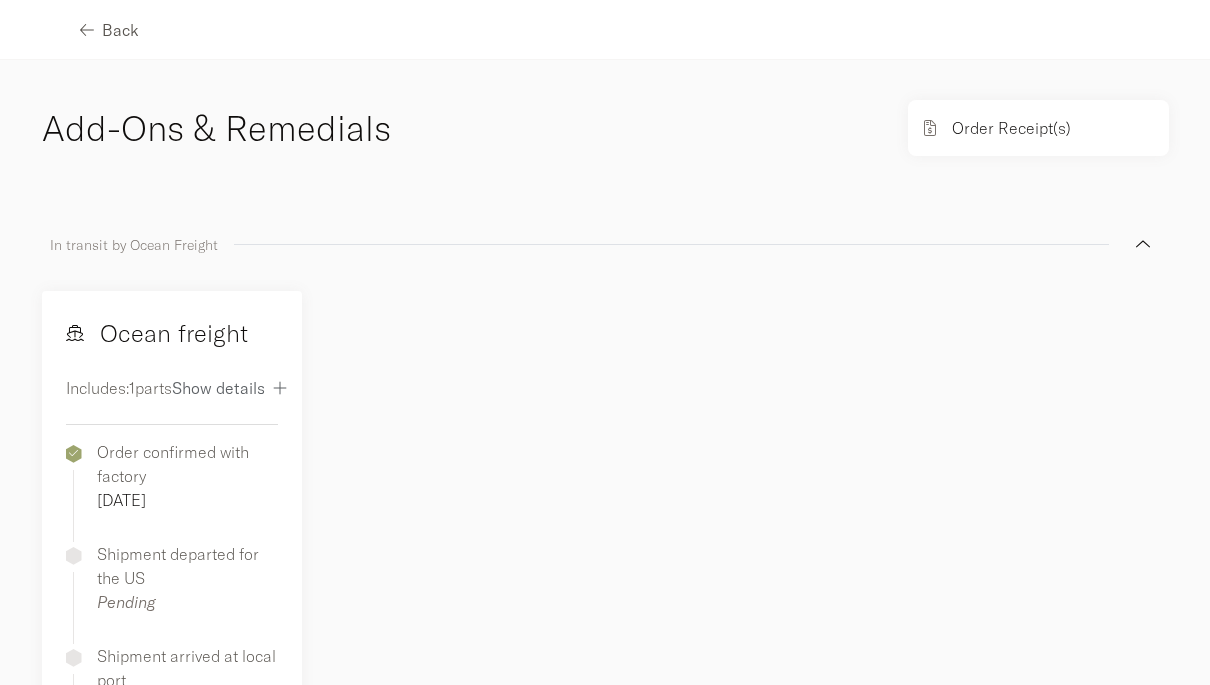scroll, scrollTop: 0, scrollLeft: 0, axis: both 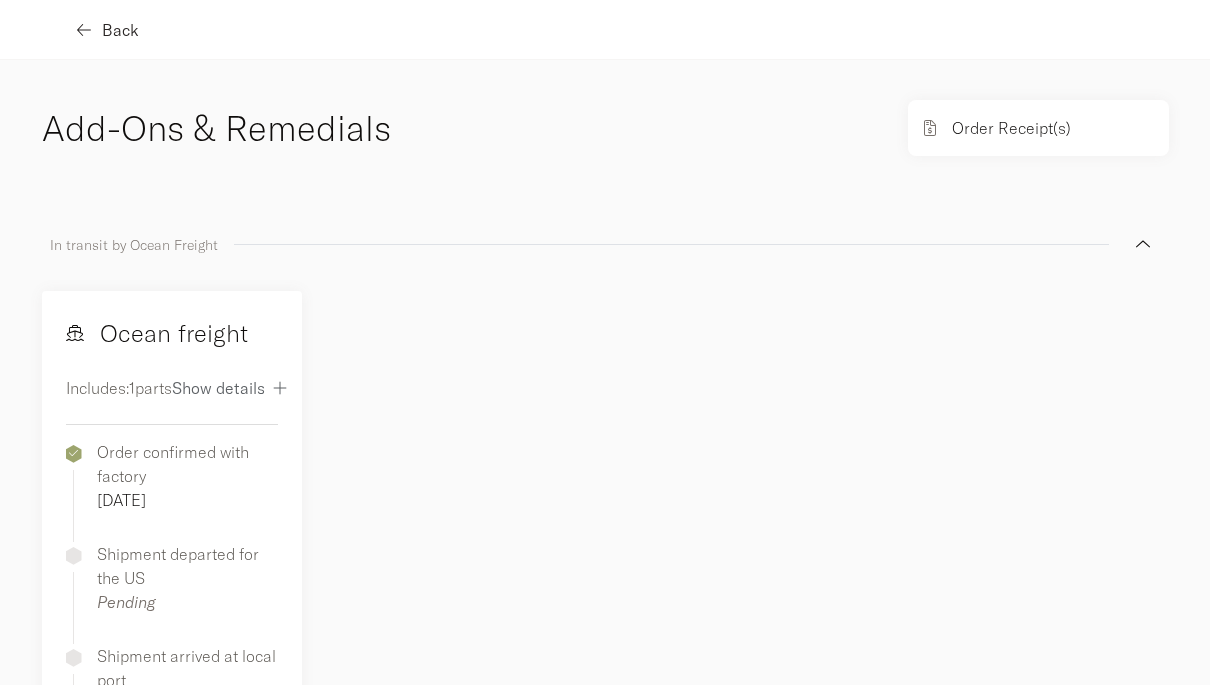 click on "Back" at bounding box center [120, 30] 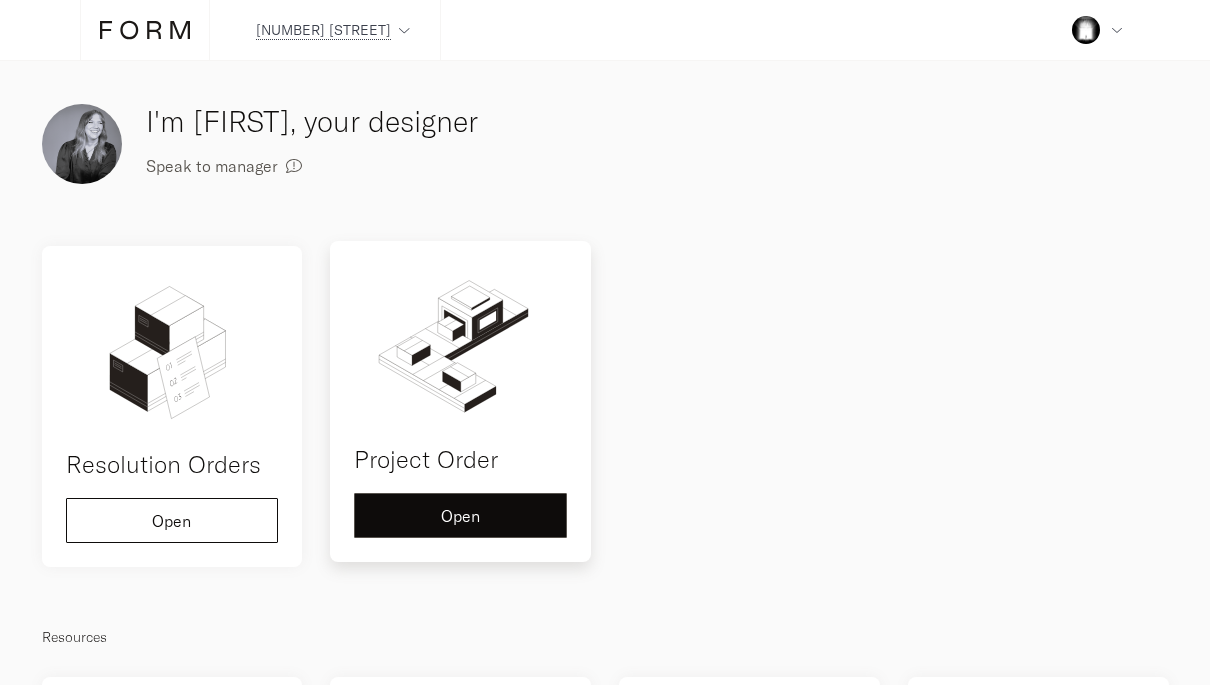 click on "Open" at bounding box center [171, 521] 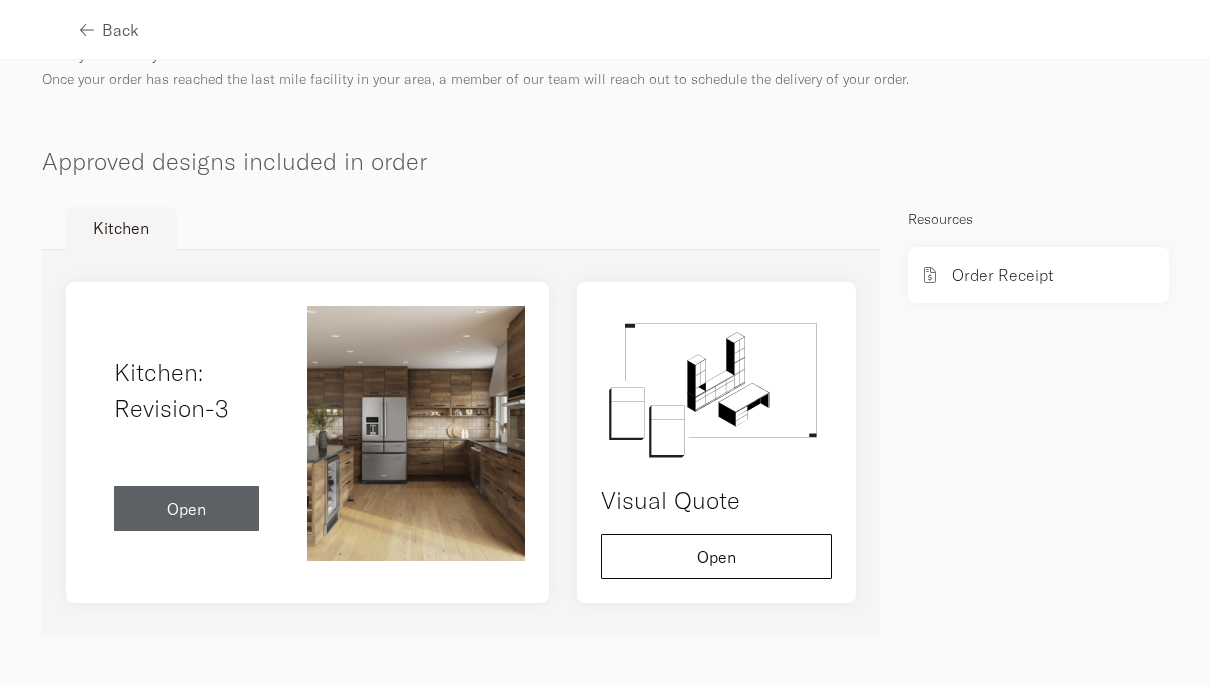 scroll, scrollTop: 1194, scrollLeft: 0, axis: vertical 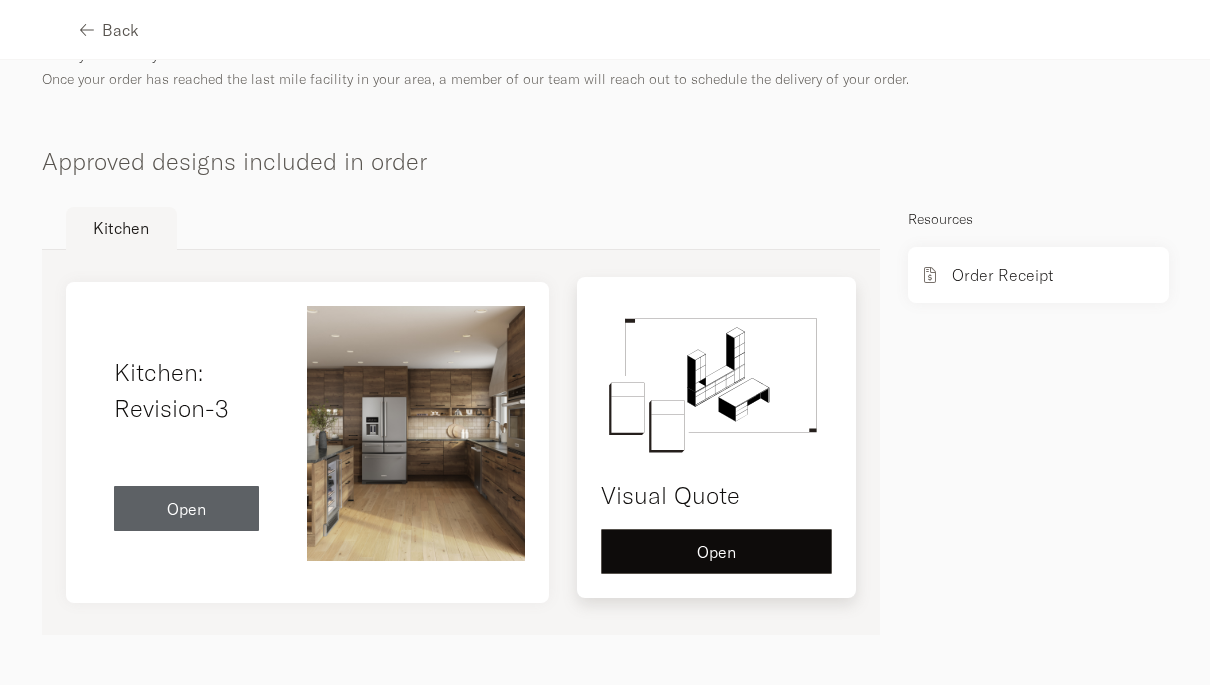 click on "Open" at bounding box center (716, 552) 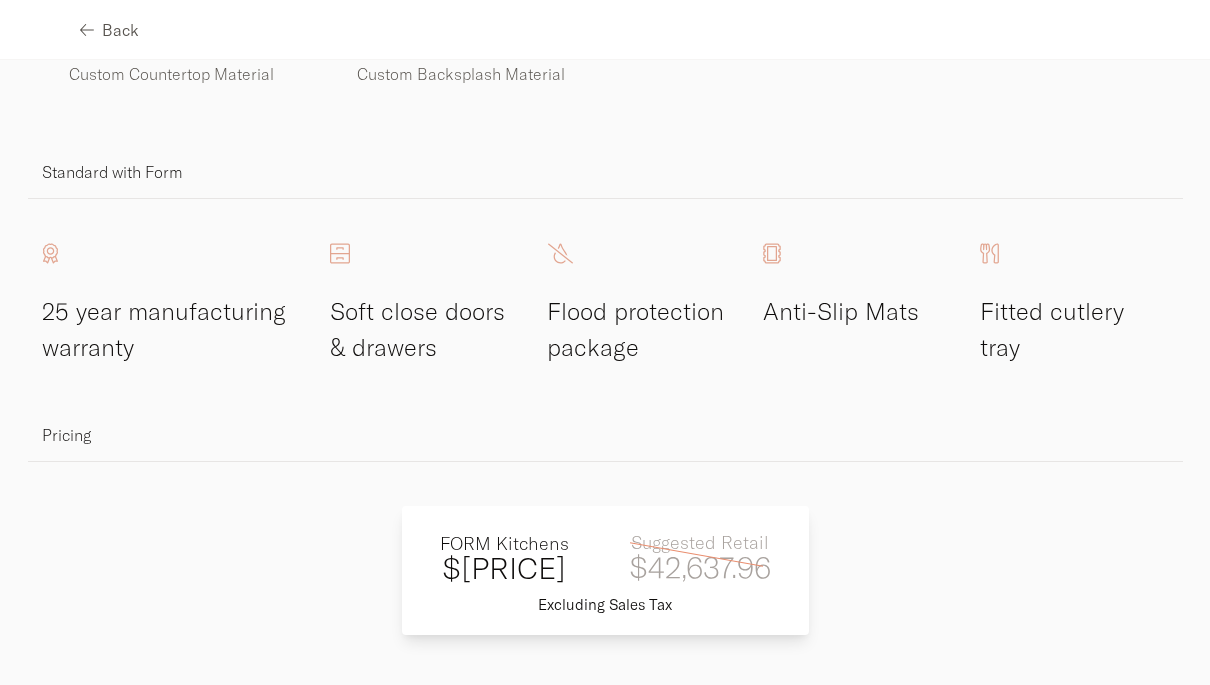 scroll, scrollTop: 1983, scrollLeft: 0, axis: vertical 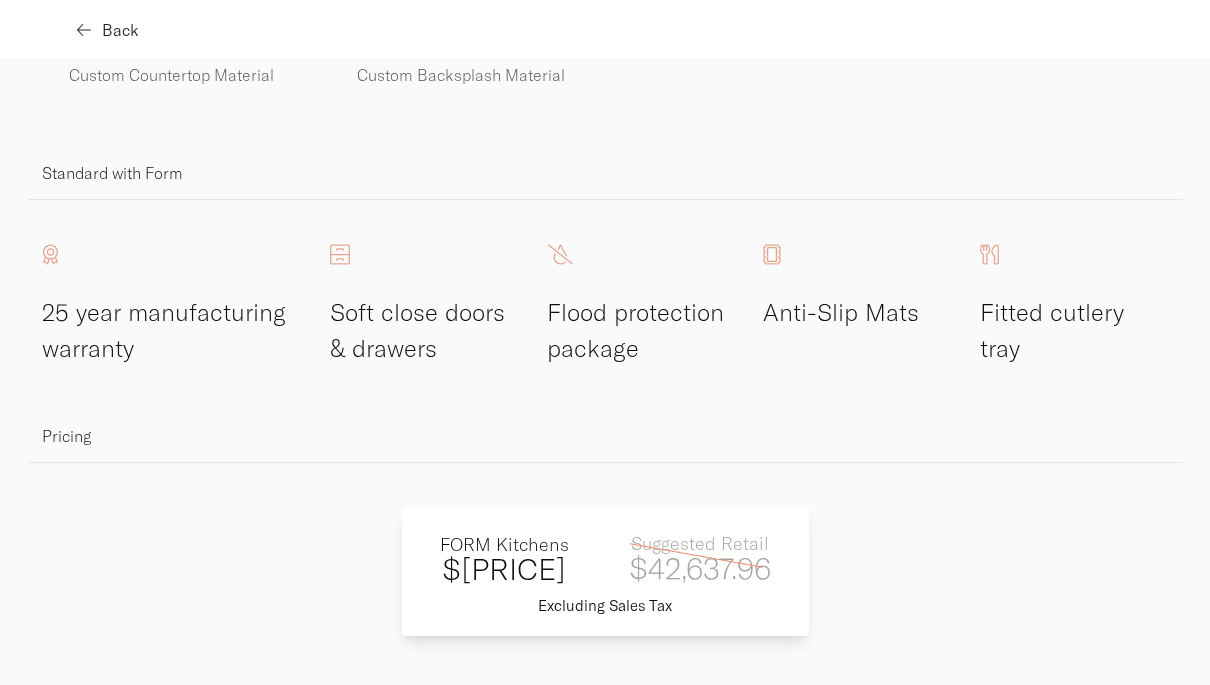 click on "Back" at bounding box center (109, 29) 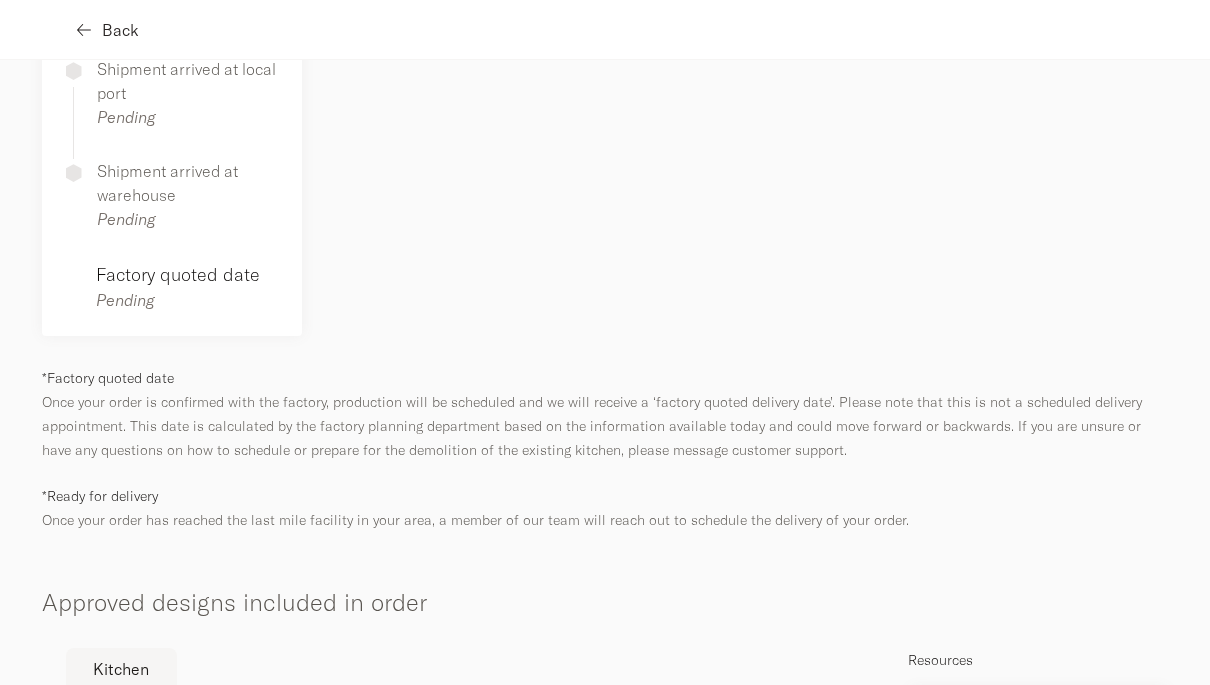 click on "Back" at bounding box center [120, 30] 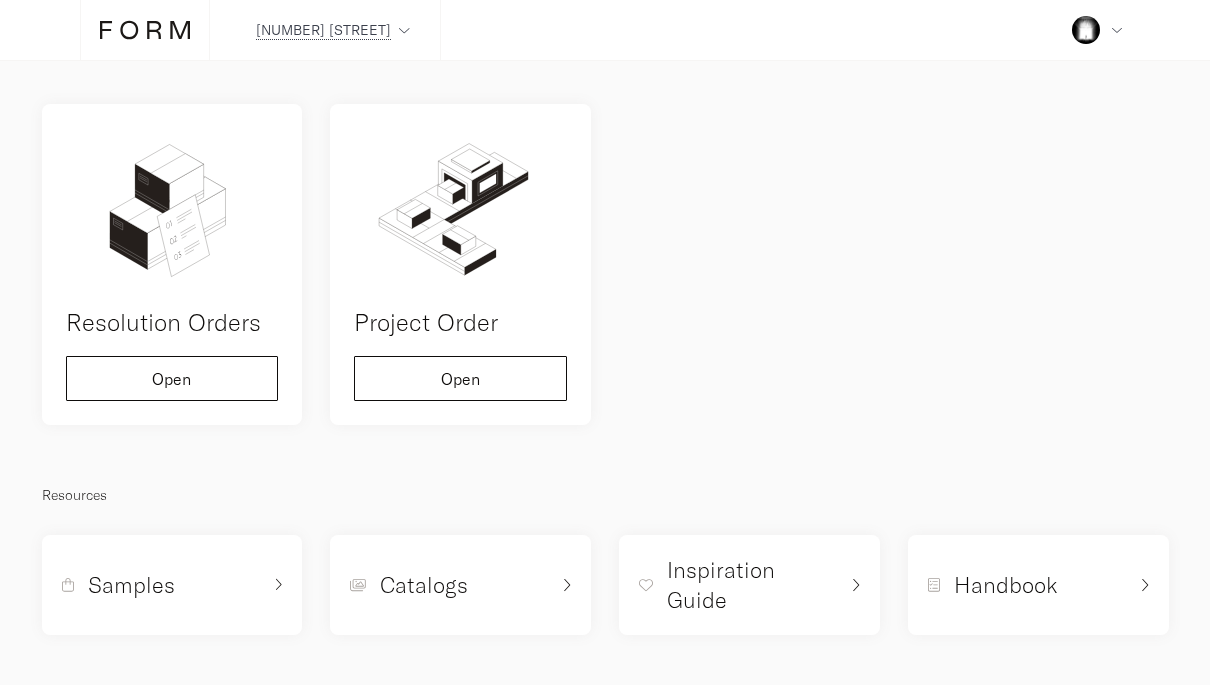 scroll, scrollTop: 142, scrollLeft: 0, axis: vertical 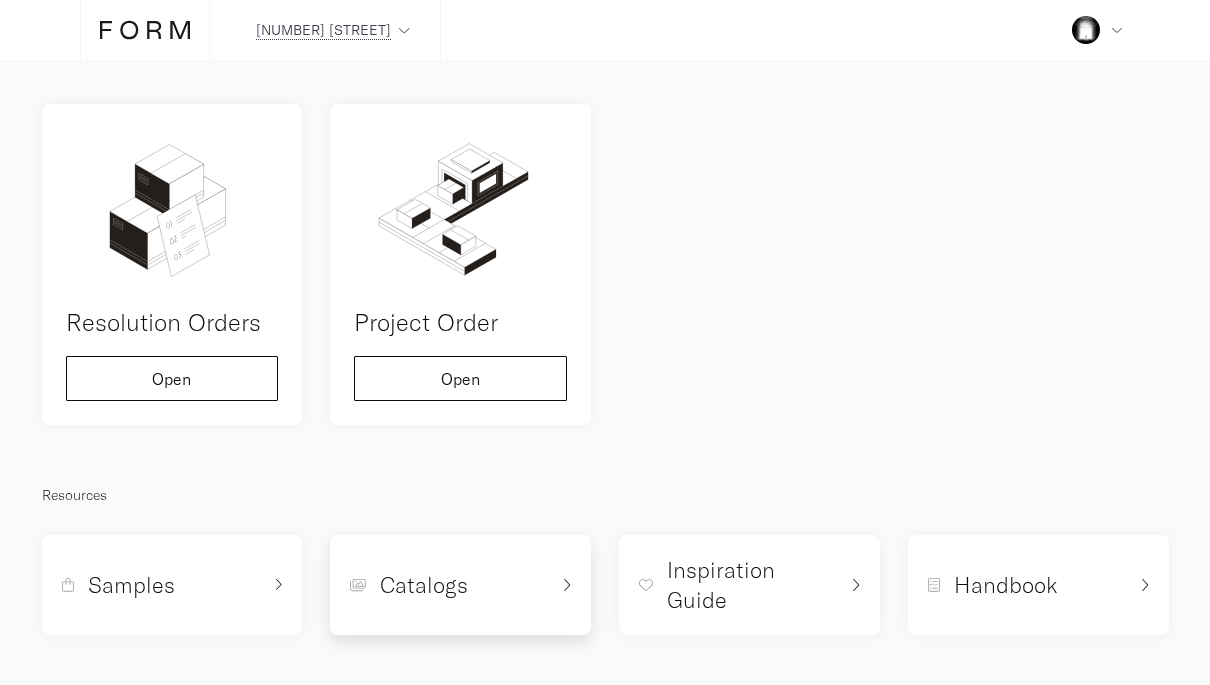 click on "Catalogs" at bounding box center (172, 585) 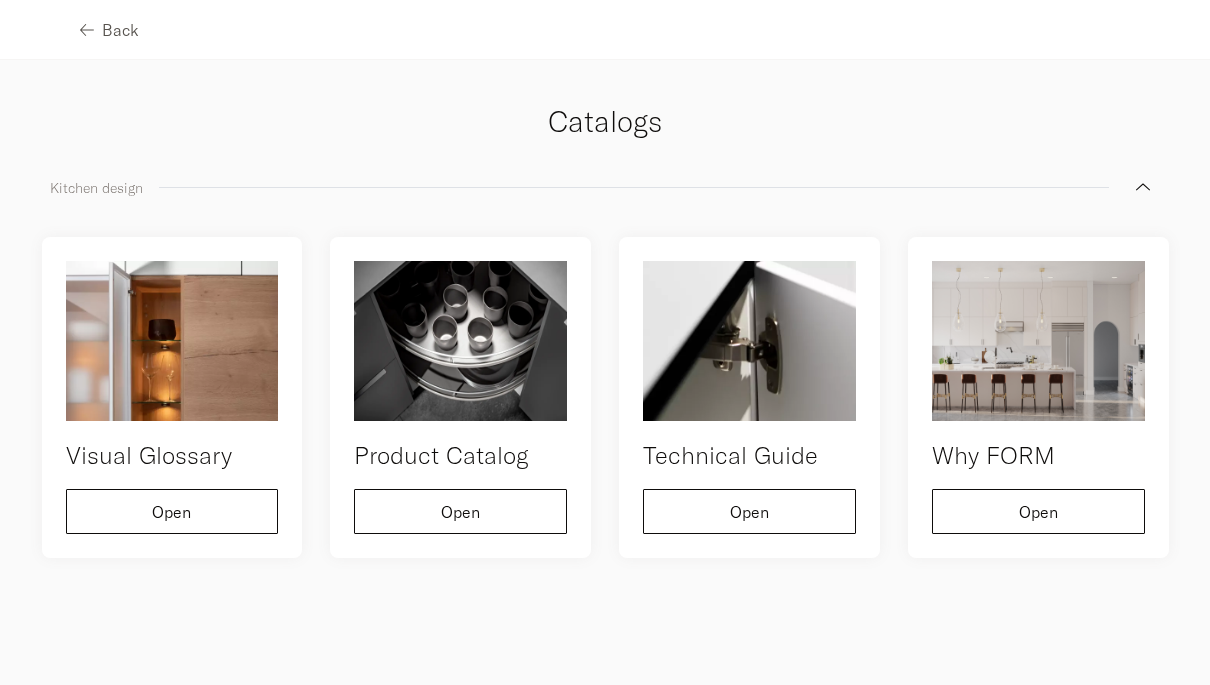 scroll, scrollTop: 0, scrollLeft: 0, axis: both 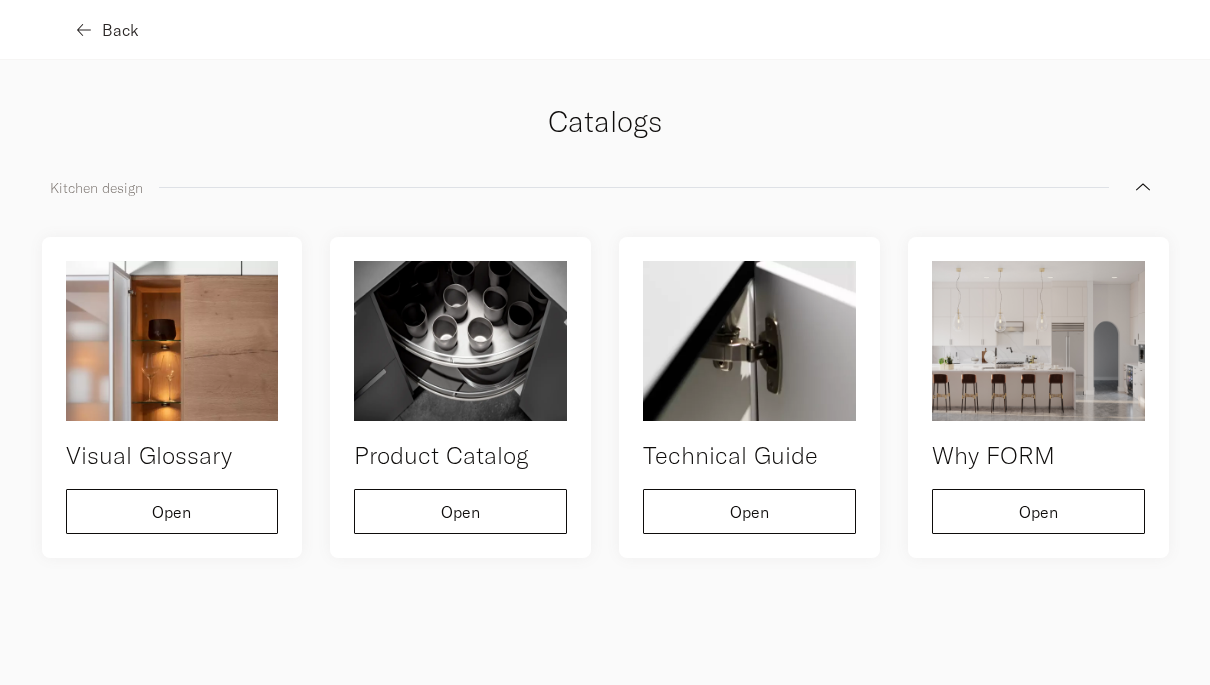 click on "Back" at bounding box center (120, 30) 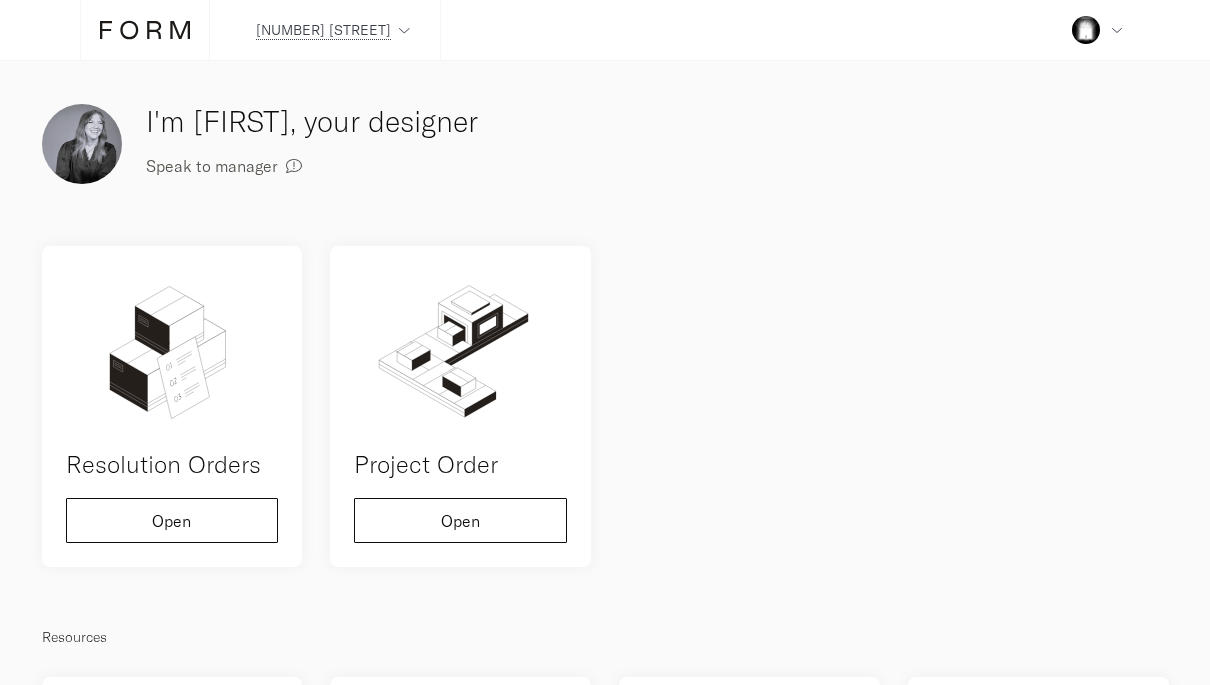 scroll, scrollTop: 0, scrollLeft: 0, axis: both 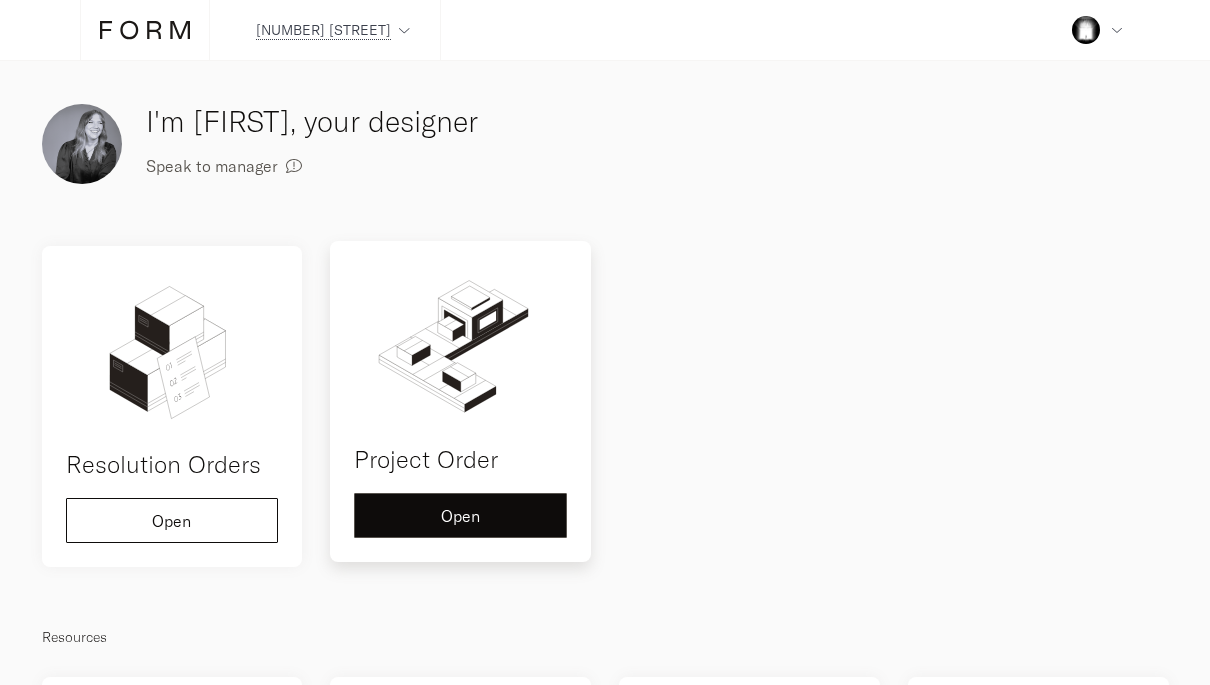 click on "Open" at bounding box center [172, 520] 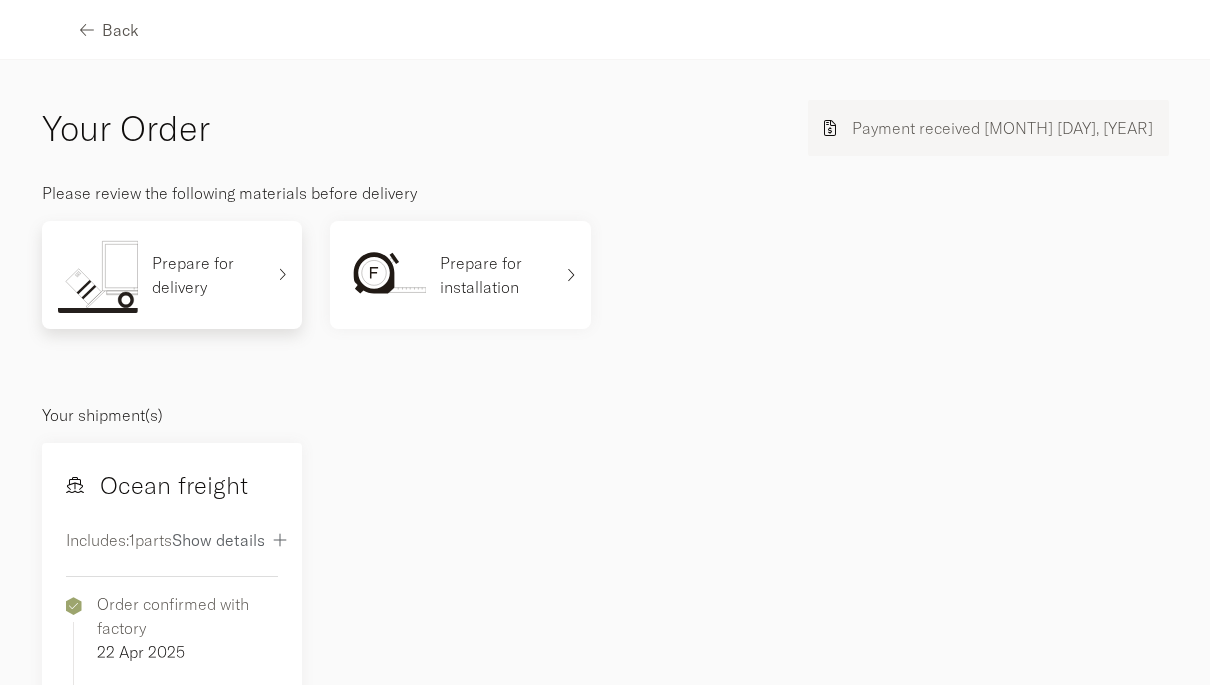 click at bounding box center (98, 275) 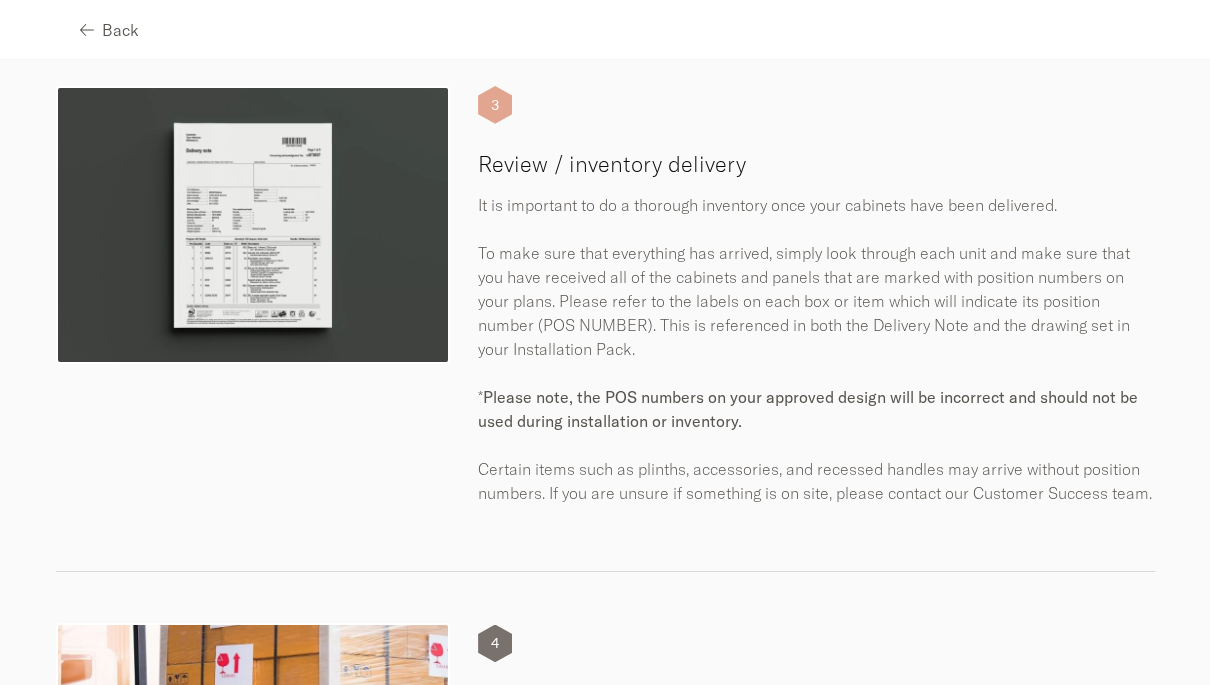 scroll, scrollTop: 1175, scrollLeft: 0, axis: vertical 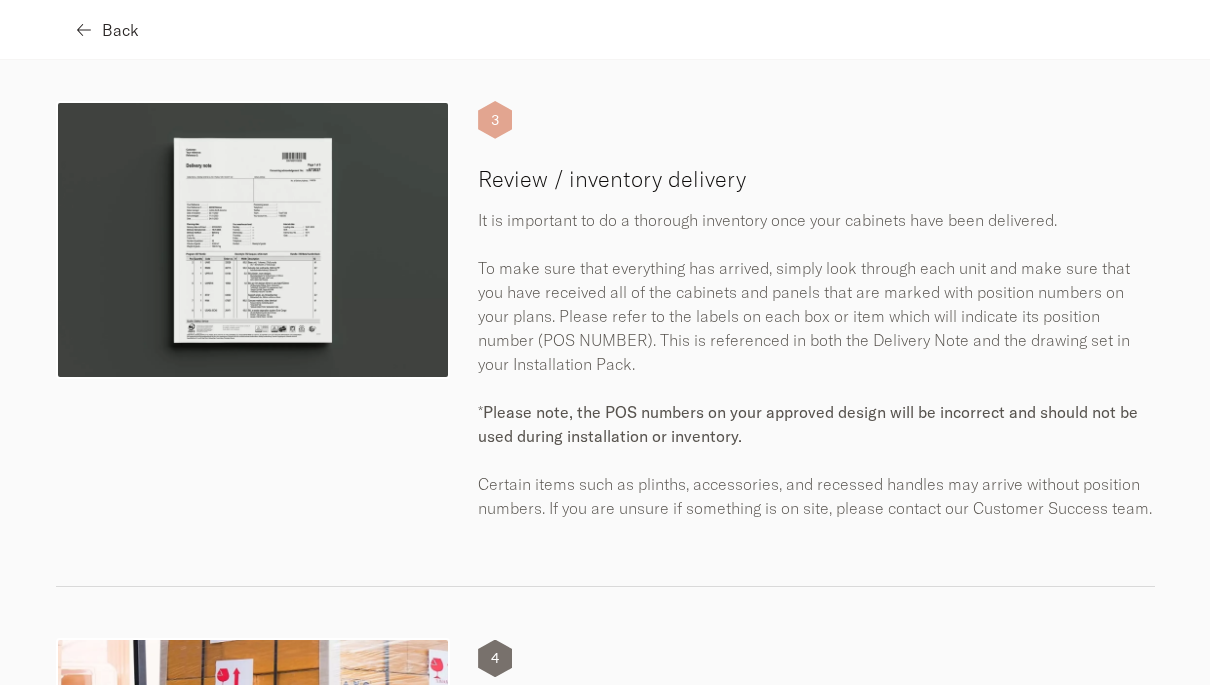 click on "Back" at bounding box center [120, 30] 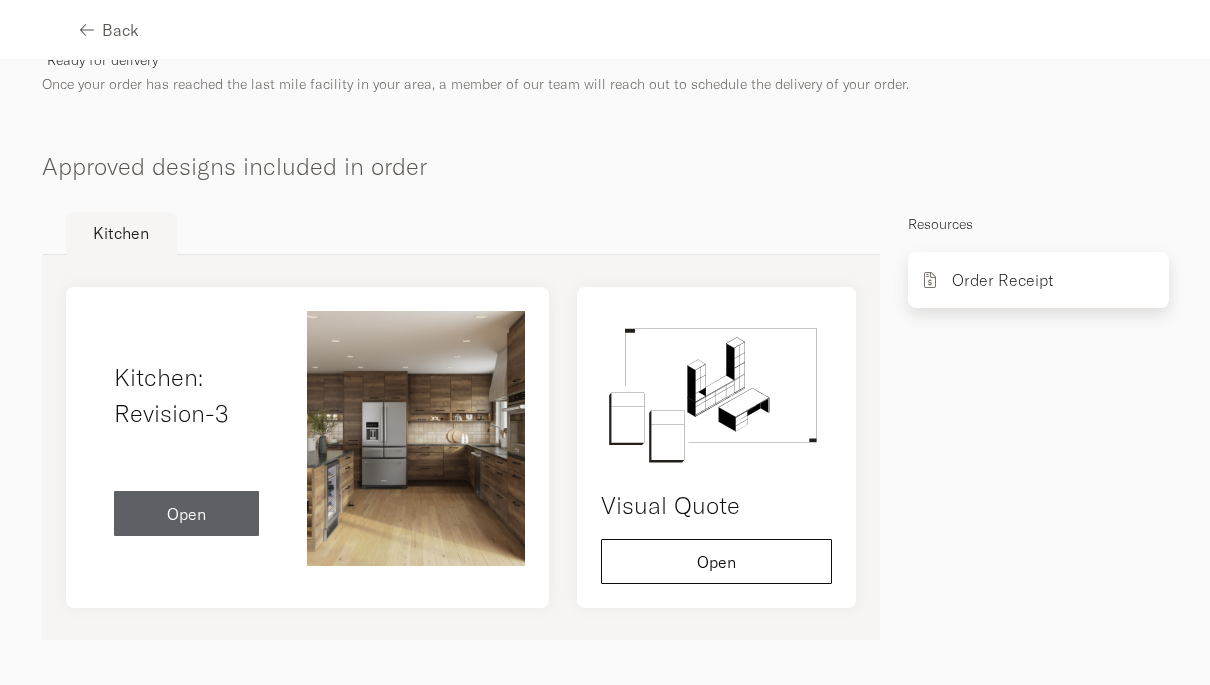 click on "Order Receipt" at bounding box center (1038, 280) 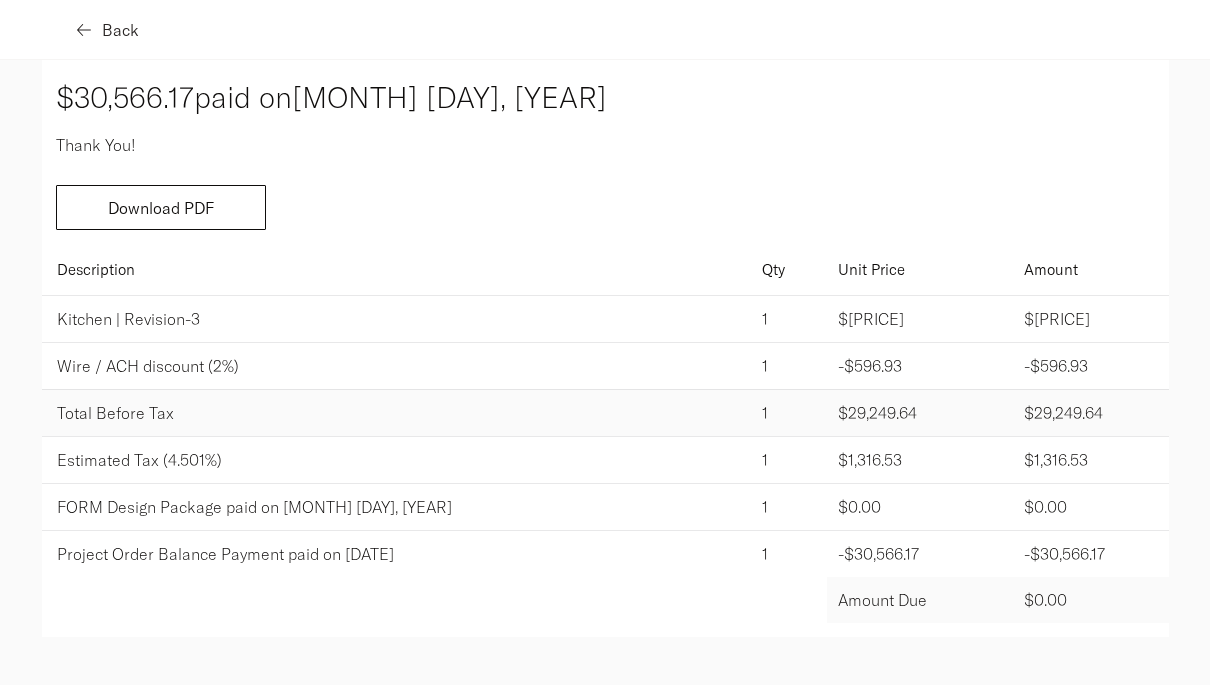 click on "Back" at bounding box center [120, 30] 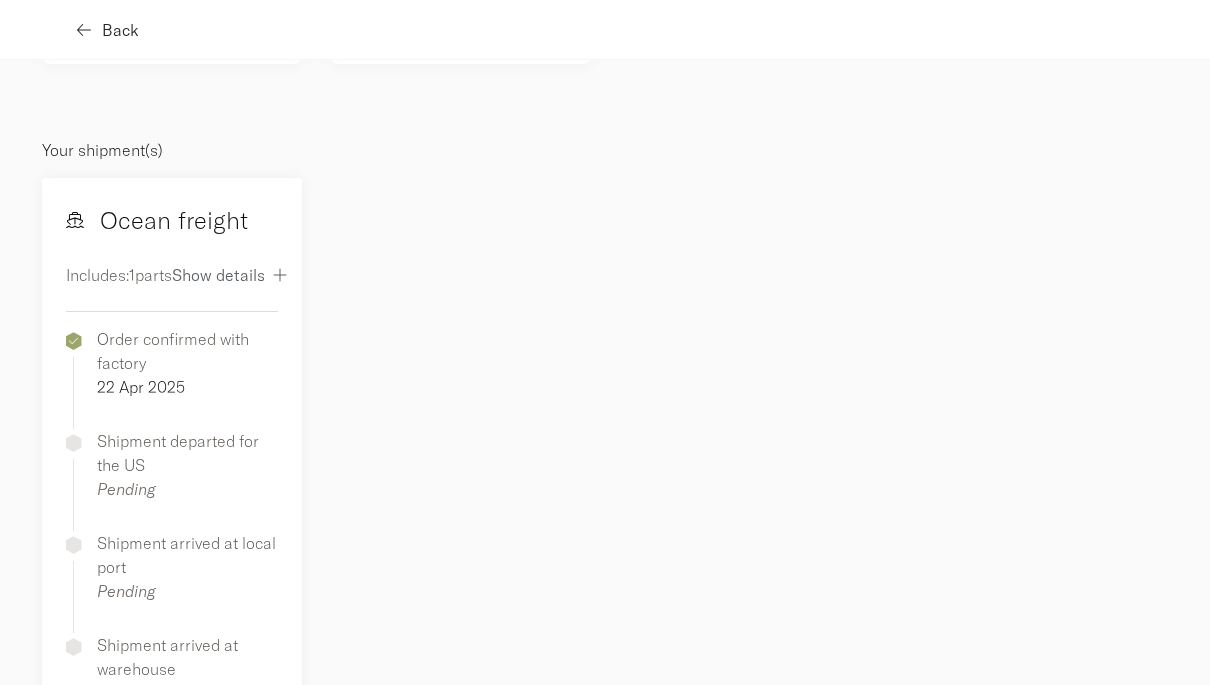 click on "Back" at bounding box center (120, 30) 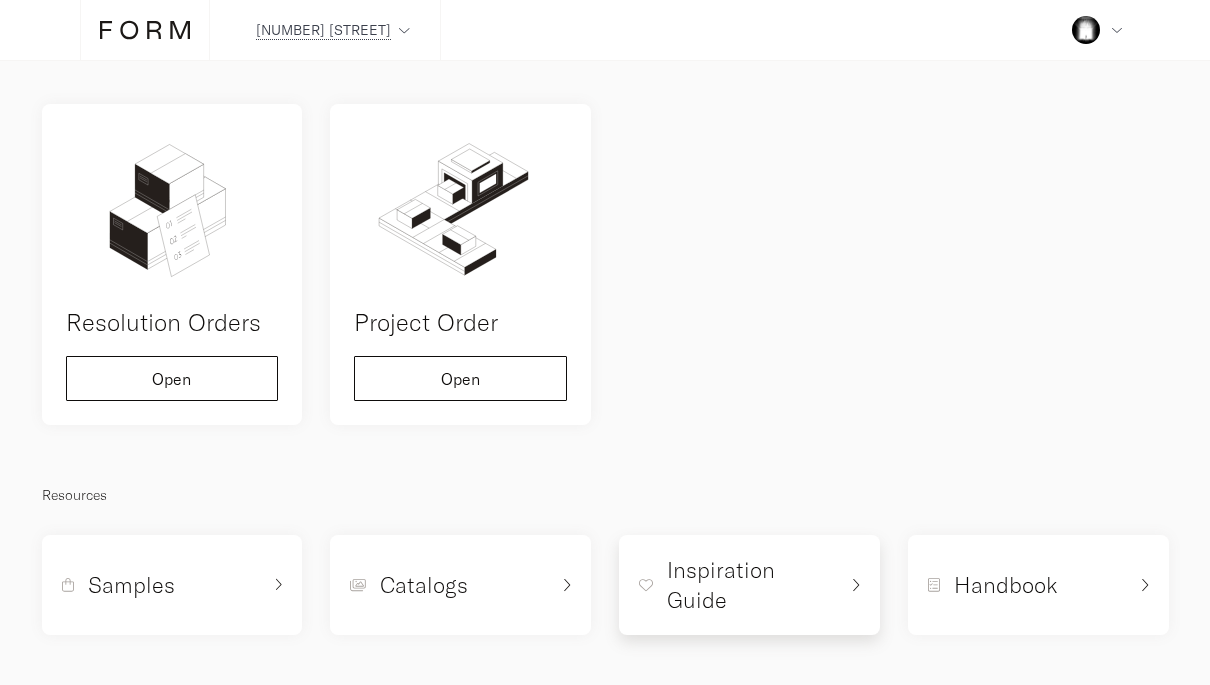 click on "Inspiration Guide" at bounding box center [131, 585] 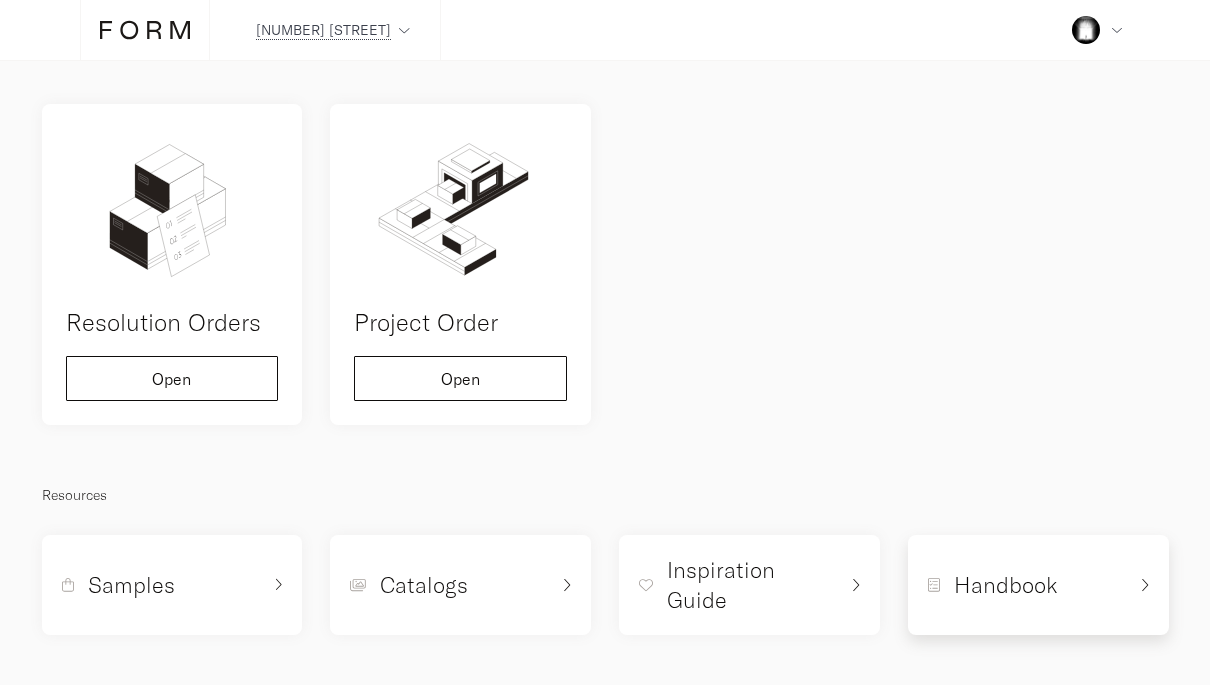 click on "Handbook" at bounding box center (161, 585) 